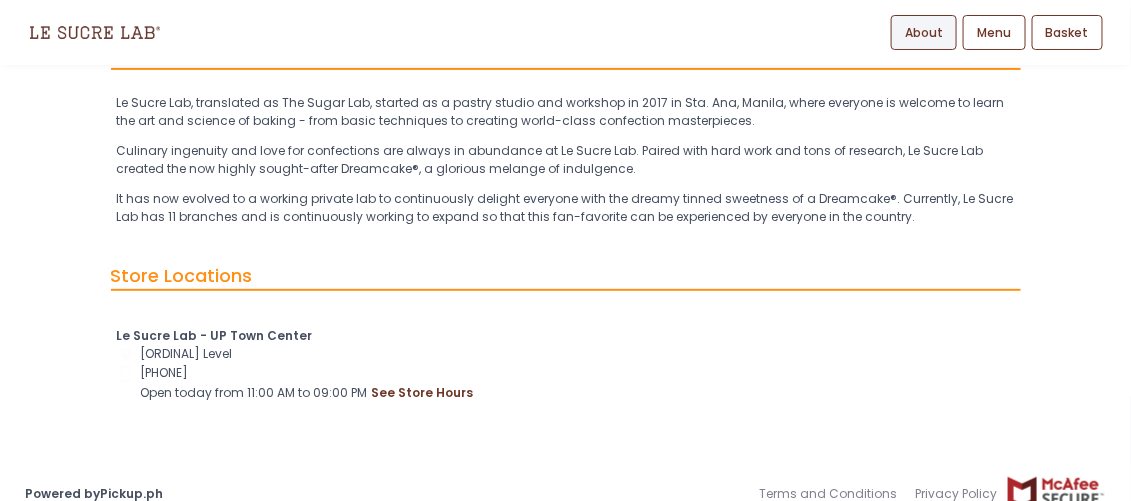 scroll, scrollTop: 133, scrollLeft: 0, axis: vertical 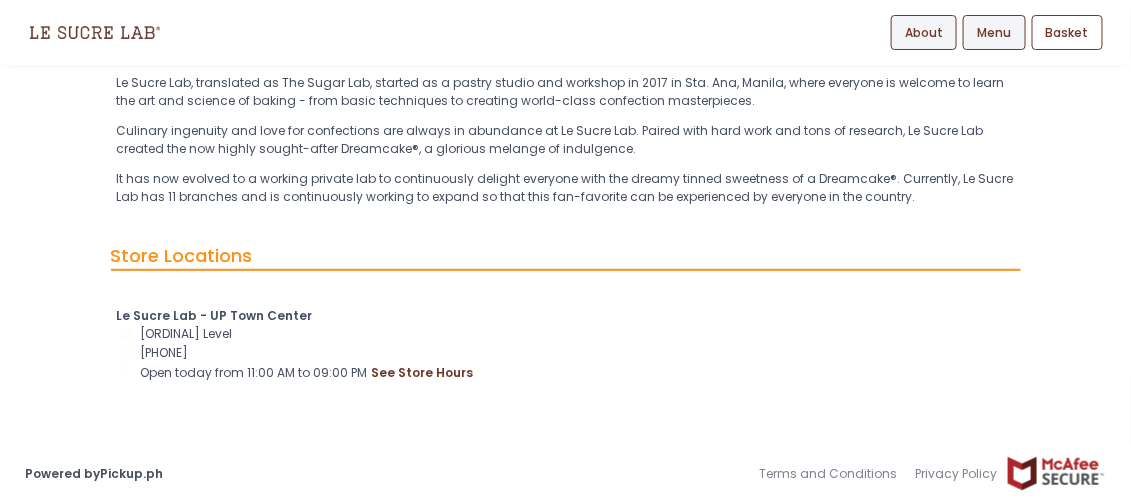 click on "Menu" at bounding box center (994, 33) 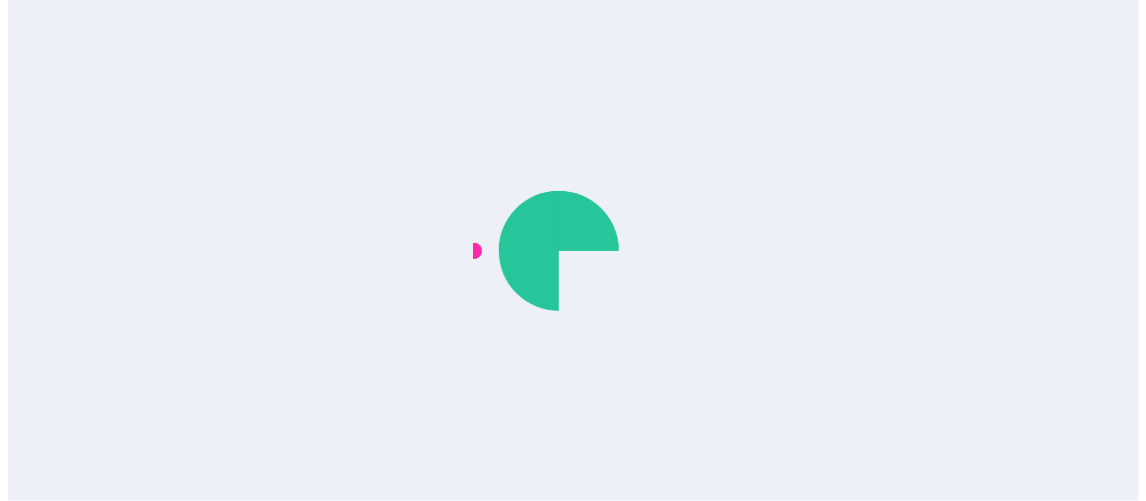 scroll, scrollTop: 0, scrollLeft: 0, axis: both 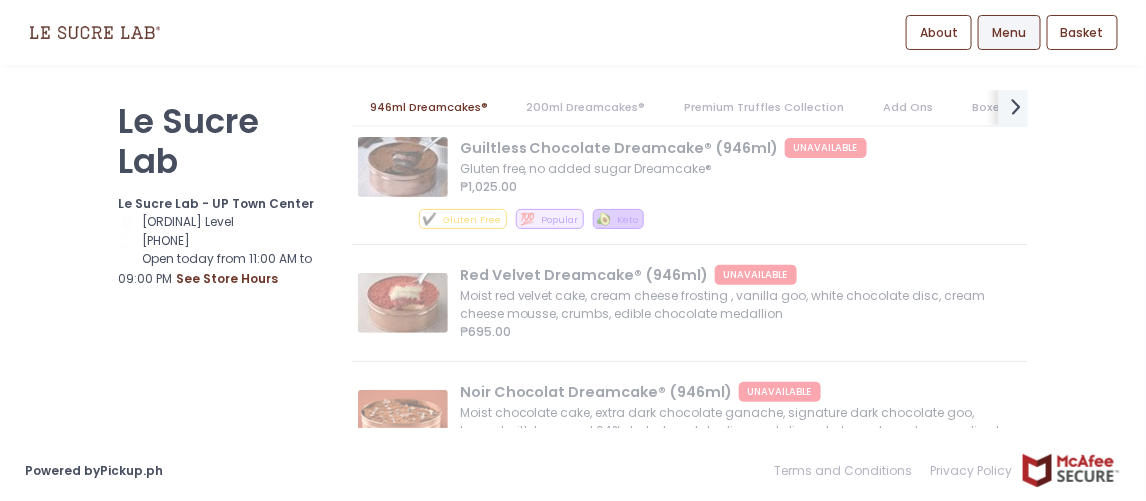 click on "next Created with Sketch." 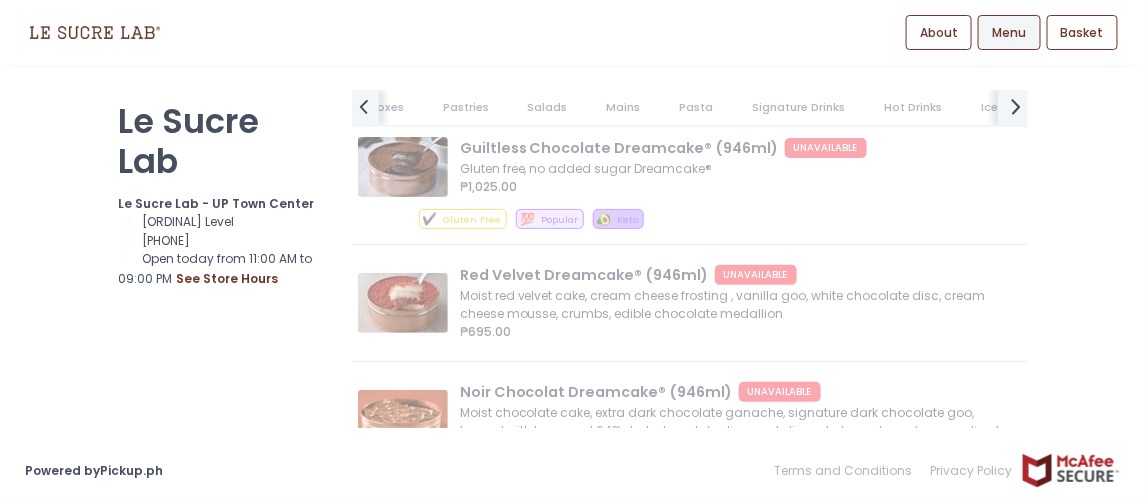 scroll, scrollTop: 0, scrollLeft: 659, axis: horizontal 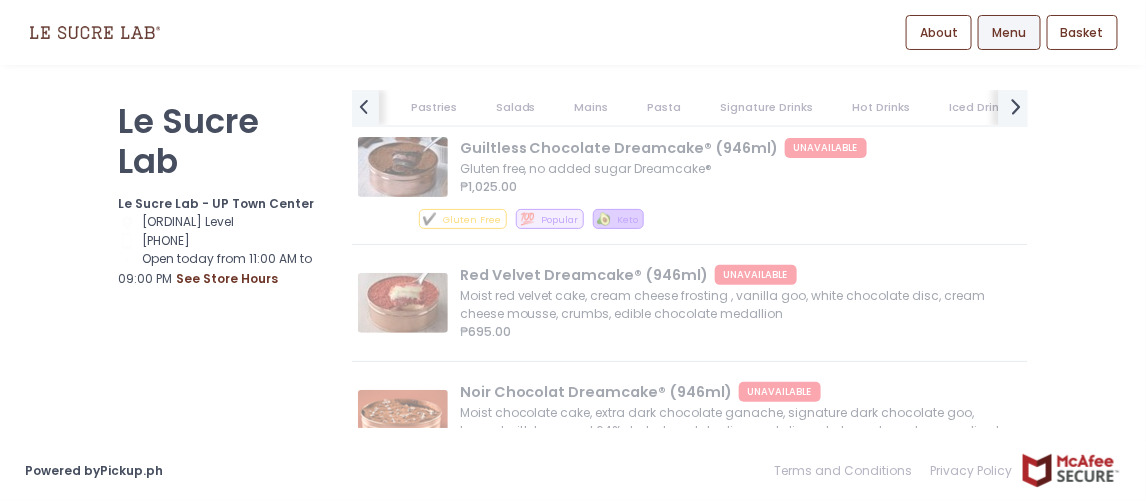 click on "next Created with Sketch." 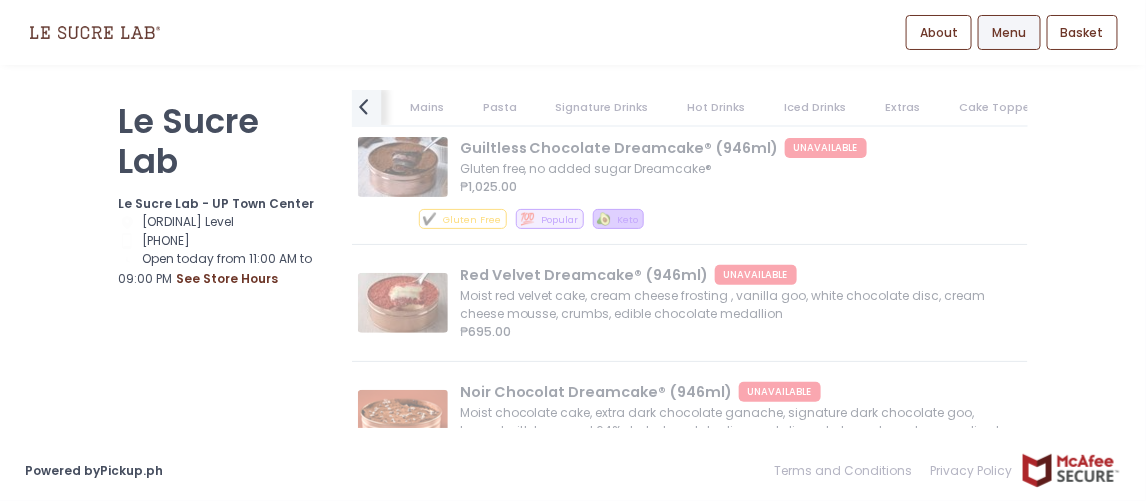 click on "prev Created with Sketch." 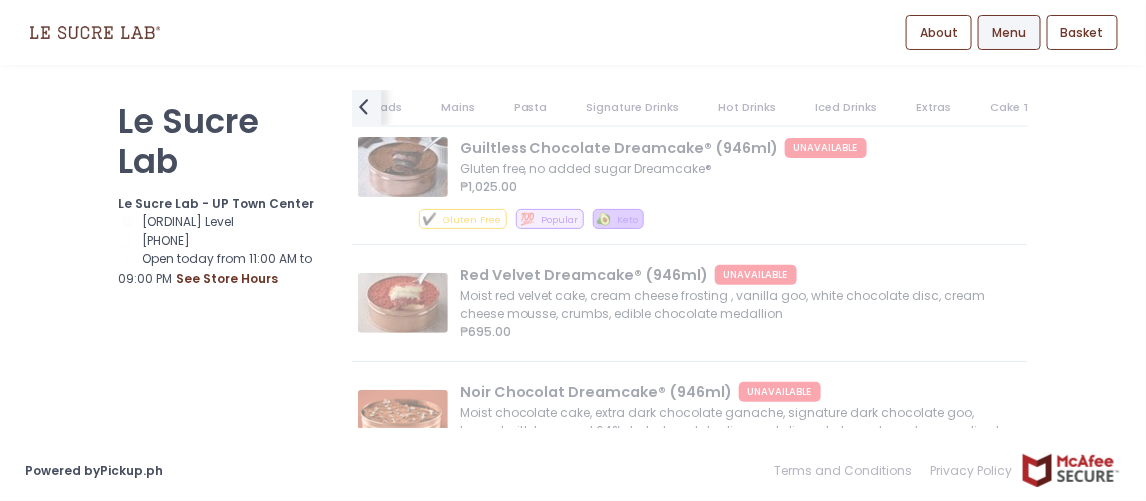 click on "prev Created with Sketch." 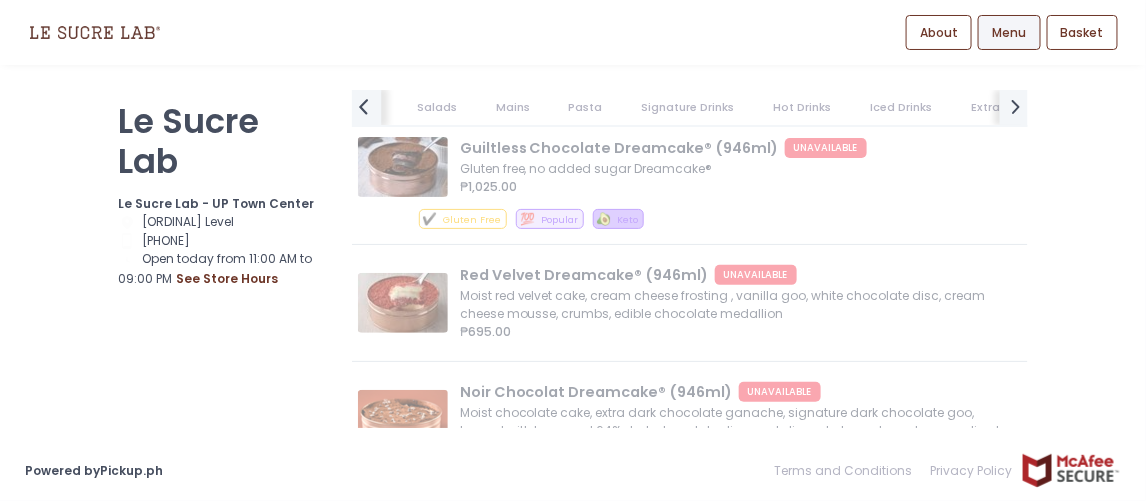 click on "prev Created with Sketch." 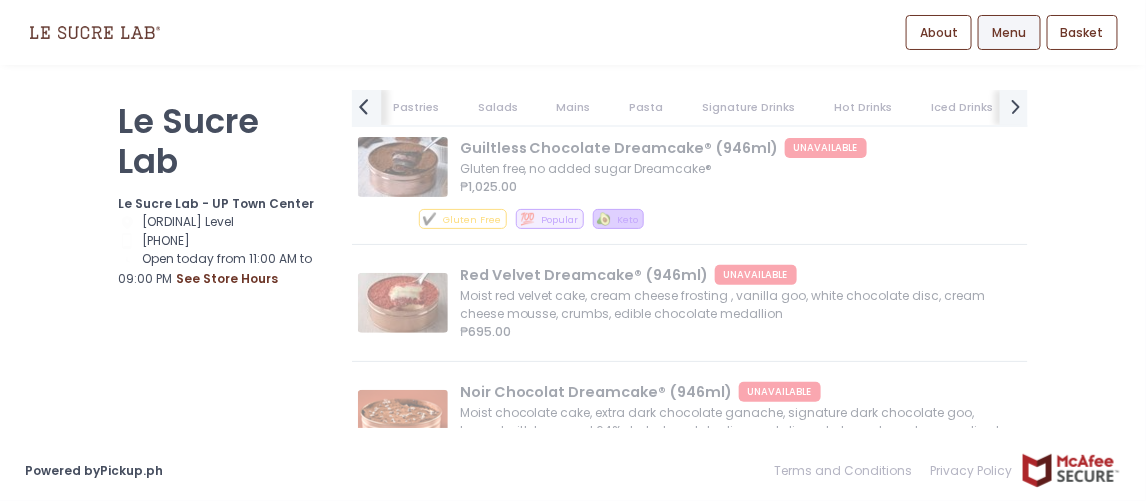 click on "prev Created with Sketch." 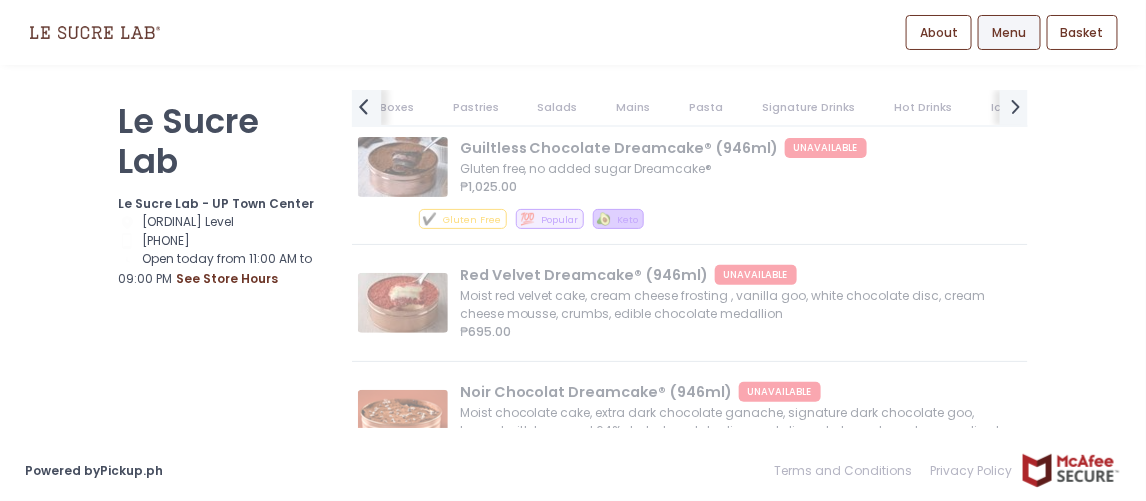 click on "prev Created with Sketch." 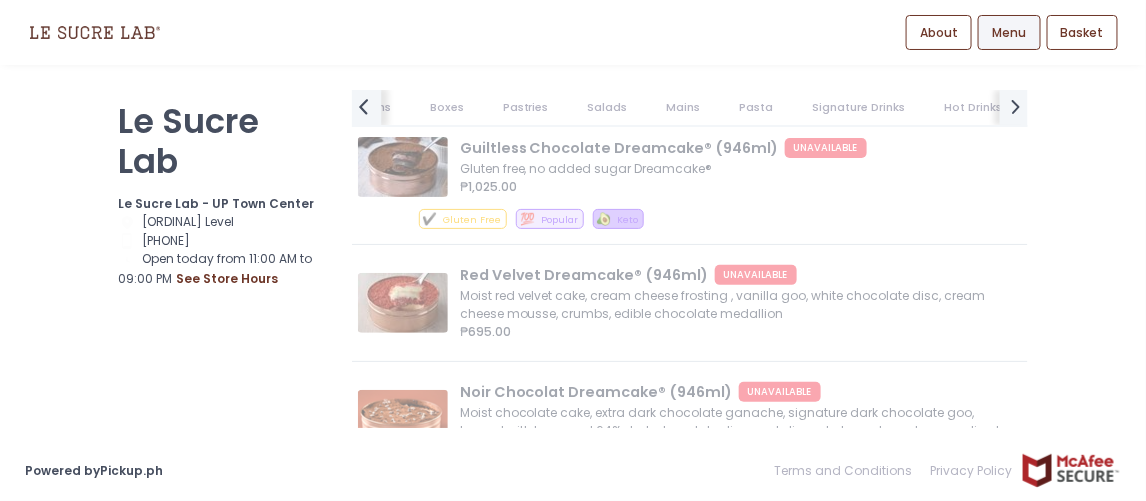 click on "prev Created with Sketch." 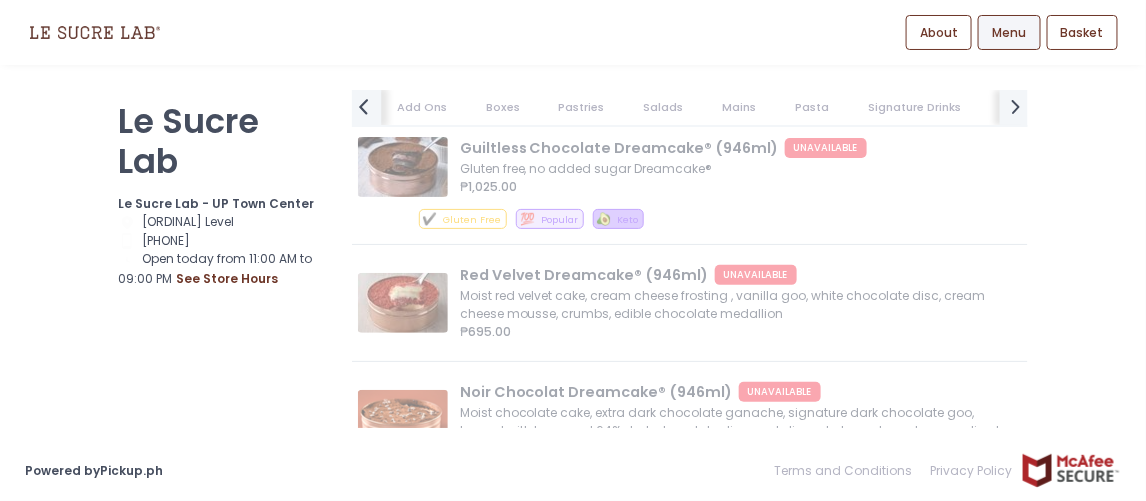 click on "prev Created with Sketch." 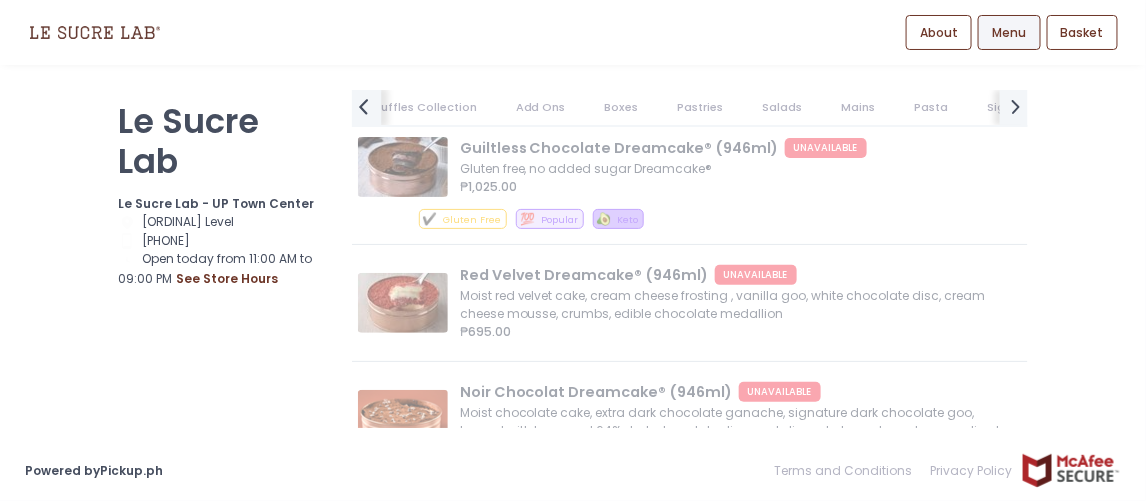 click on "prev Created with Sketch." 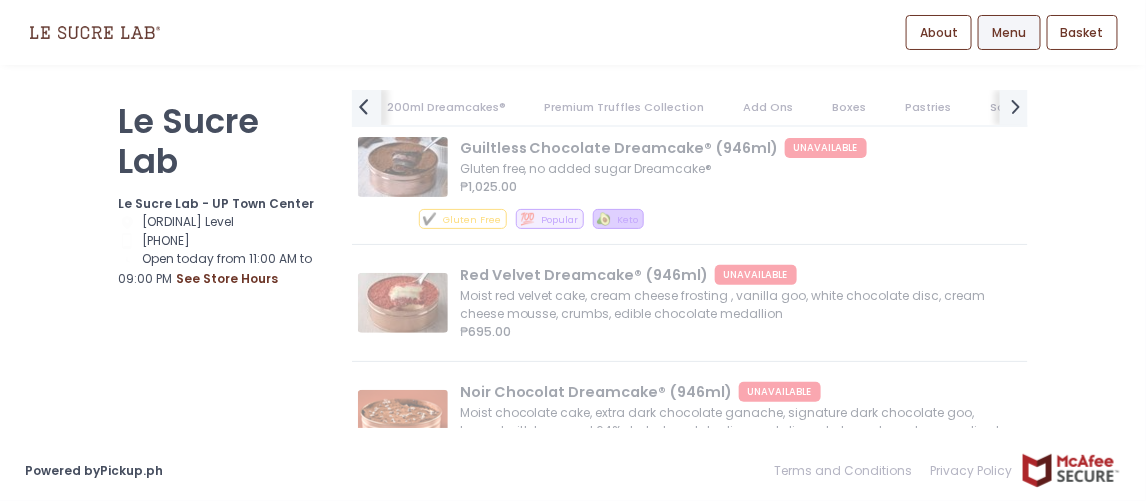 click on "prev Created with Sketch." 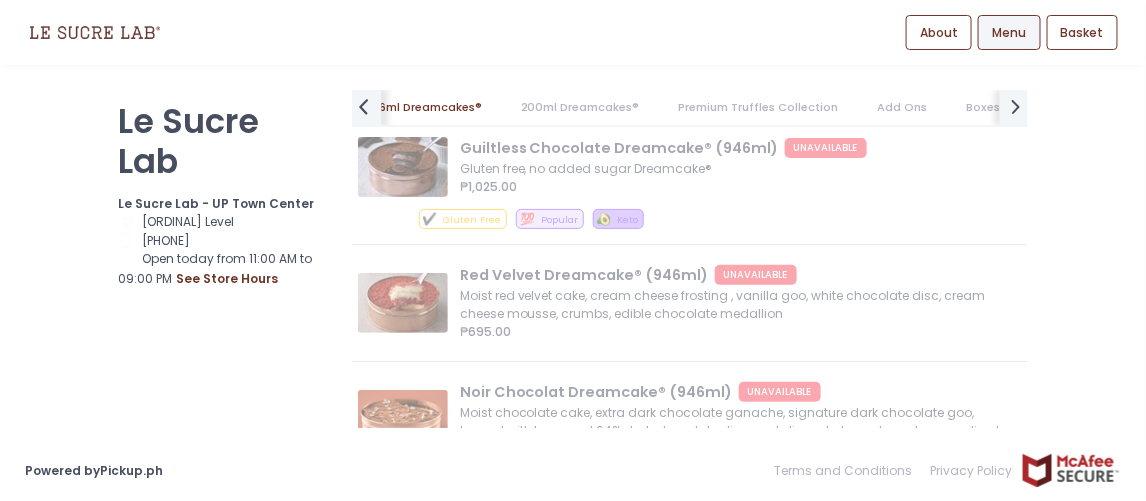 click on "946ml Dreamcakes® 200ml Dreamcakes® Premium Truffles Collection Add Ons Boxes Pastries Salads Mains Pasta Signature Drinks Hot Drinks Iced Drinks Extras Cake Toppers prev Created with Sketch. next Created with Sketch." at bounding box center [690, 108] 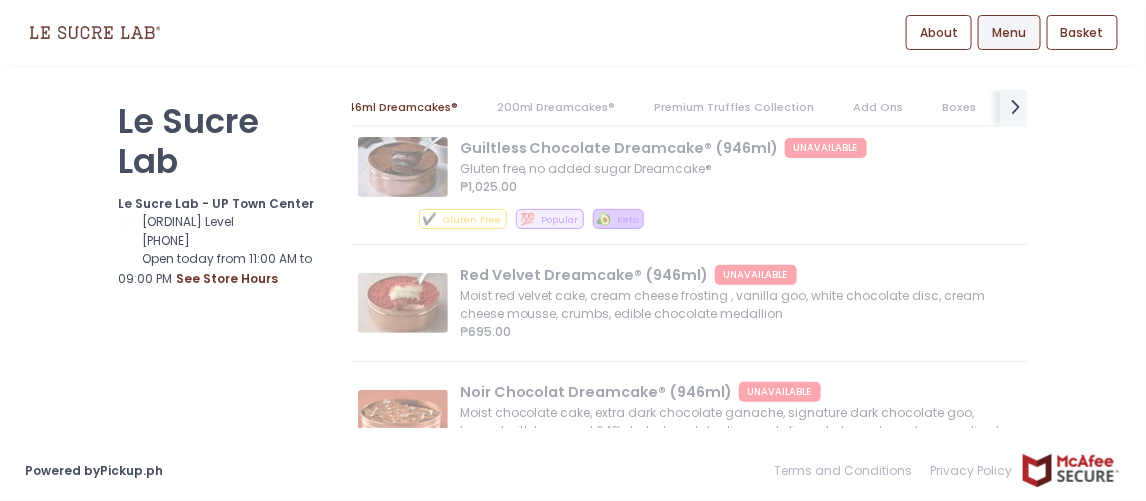 scroll, scrollTop: 0, scrollLeft: 0, axis: both 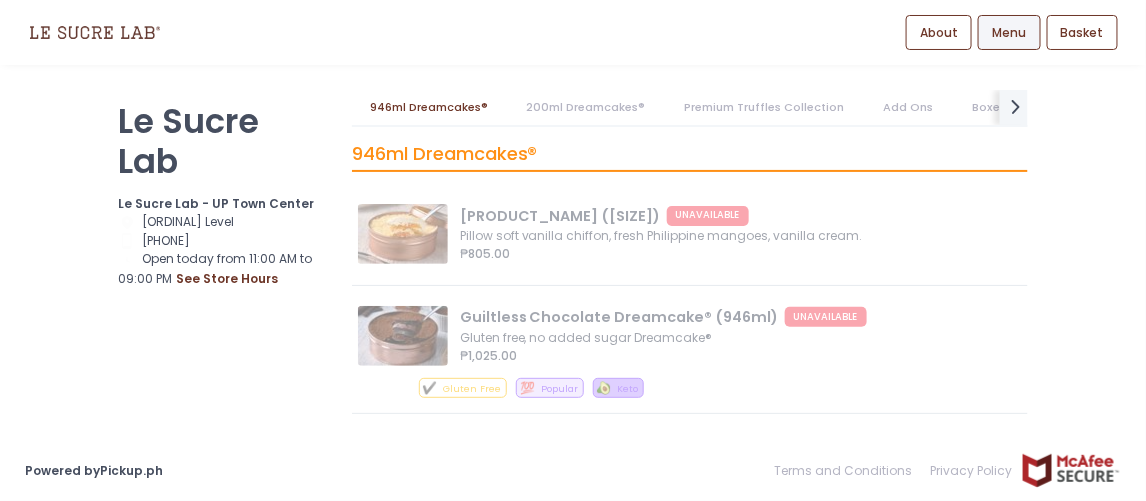 click on "Menu" at bounding box center (1009, 33) 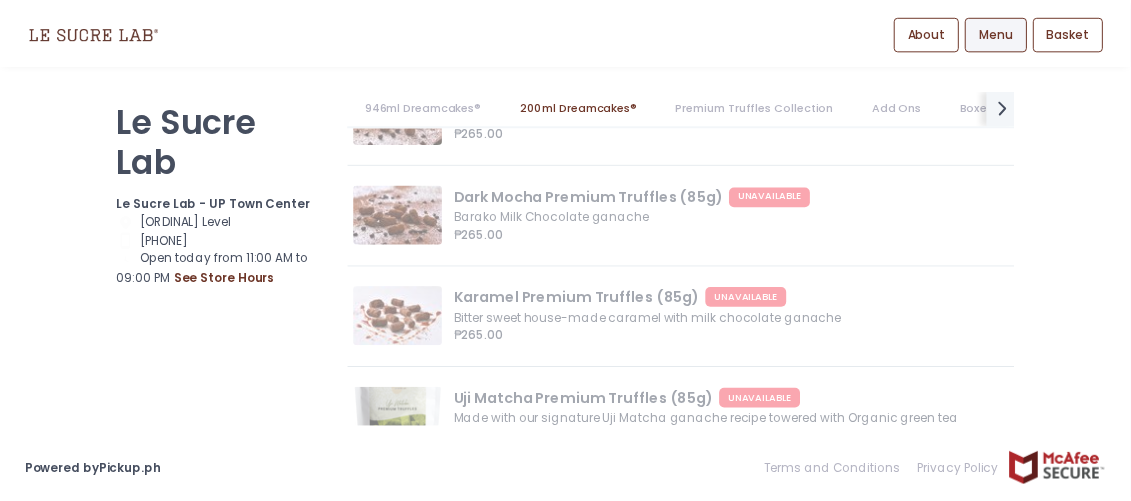 scroll, scrollTop: 0, scrollLeft: 0, axis: both 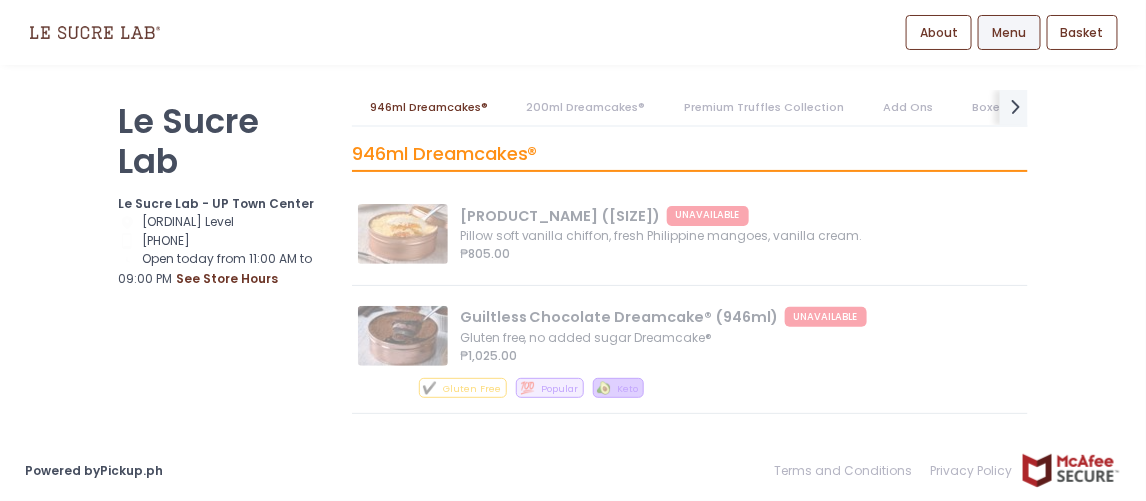 click on "Menu" at bounding box center (1009, 33) 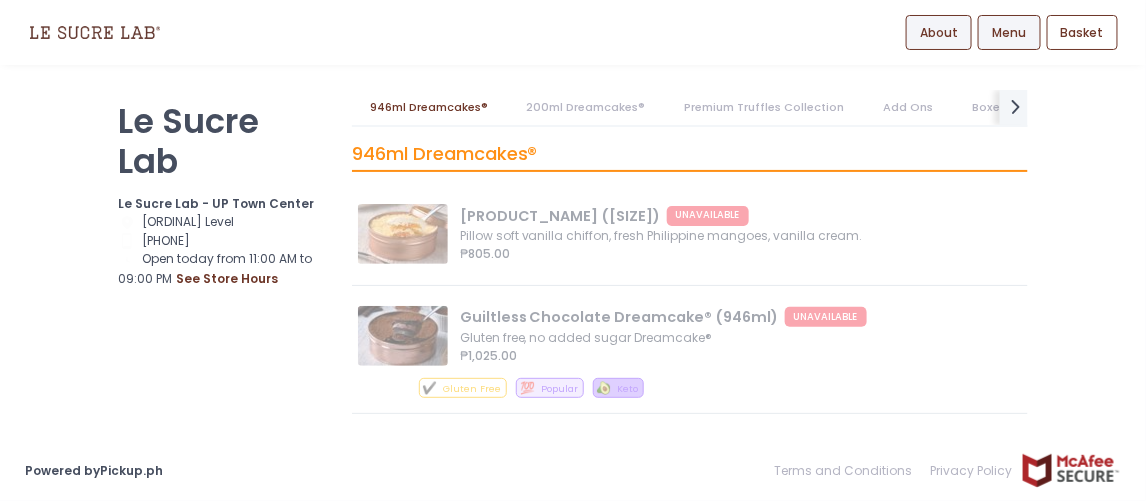 click on "About" at bounding box center [939, 33] 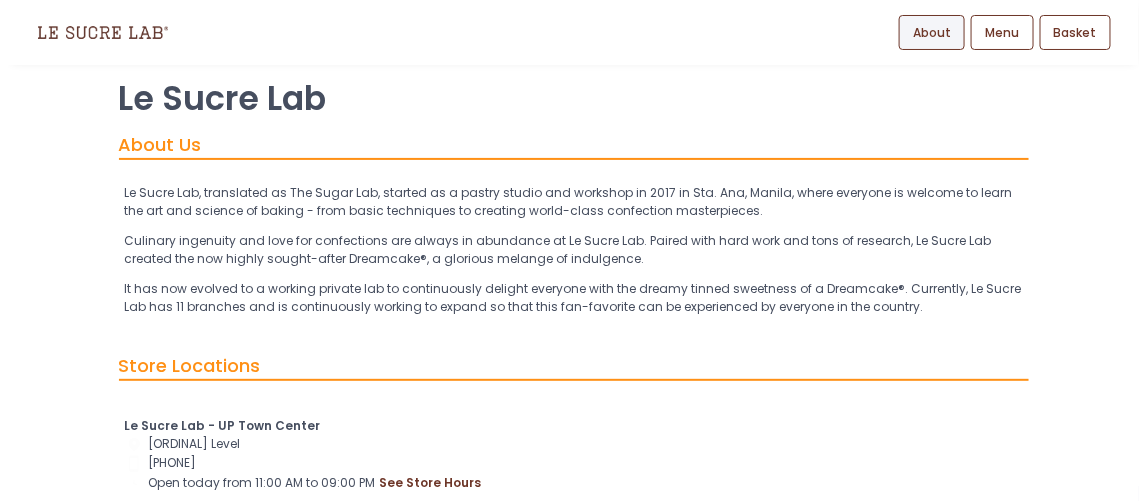 scroll, scrollTop: 0, scrollLeft: 0, axis: both 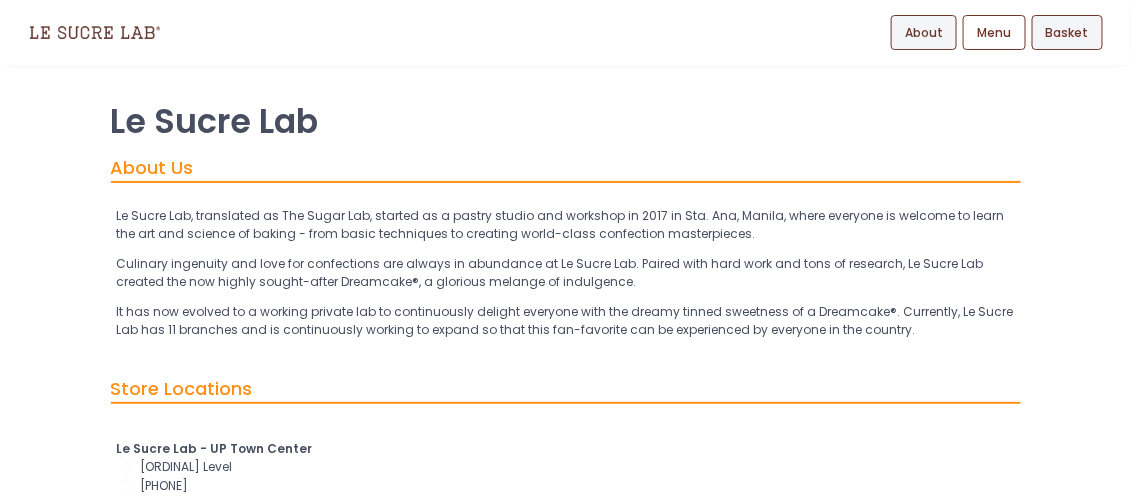 click on "Basket" at bounding box center (1067, 33) 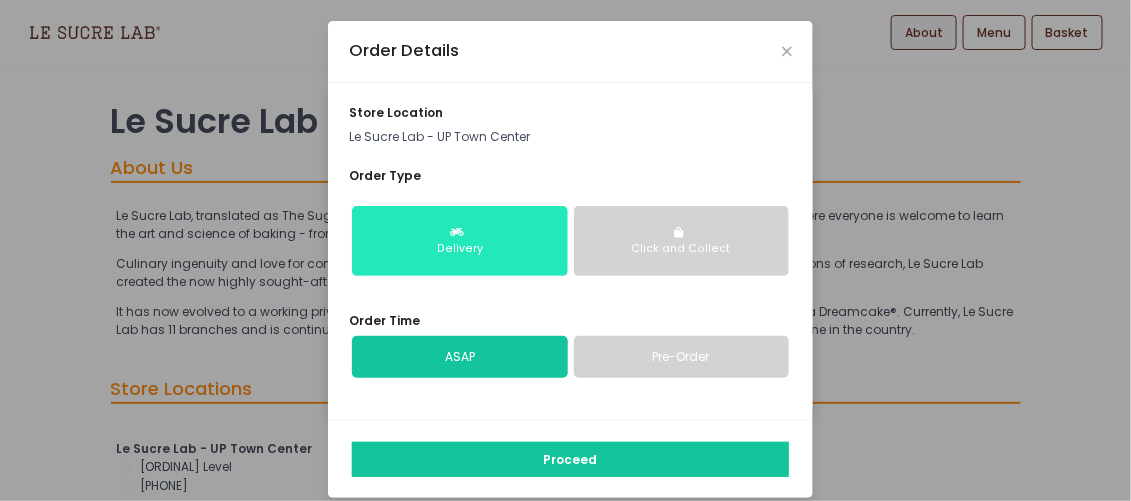 click on "Delivery" at bounding box center [460, 249] 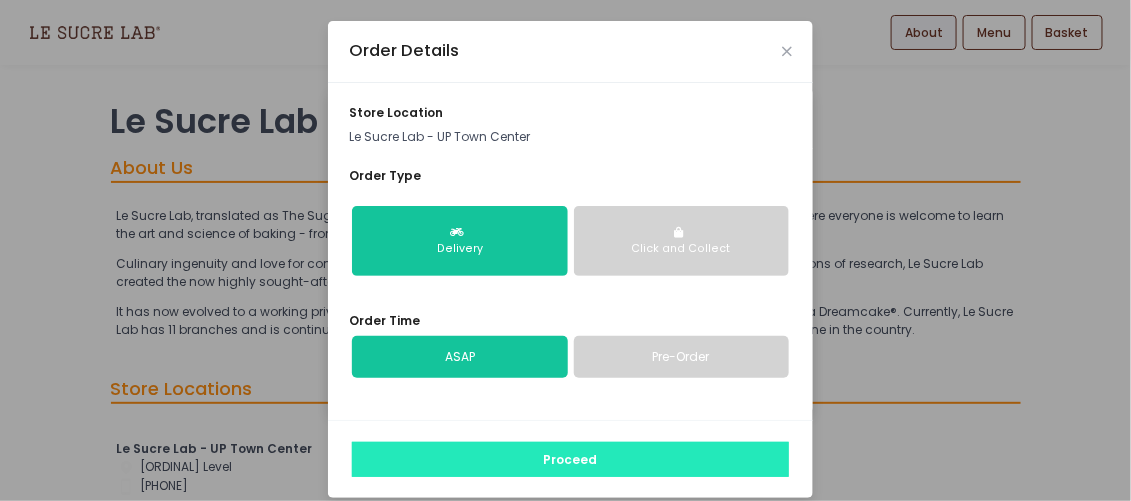 click on "Proceed" at bounding box center (570, 460) 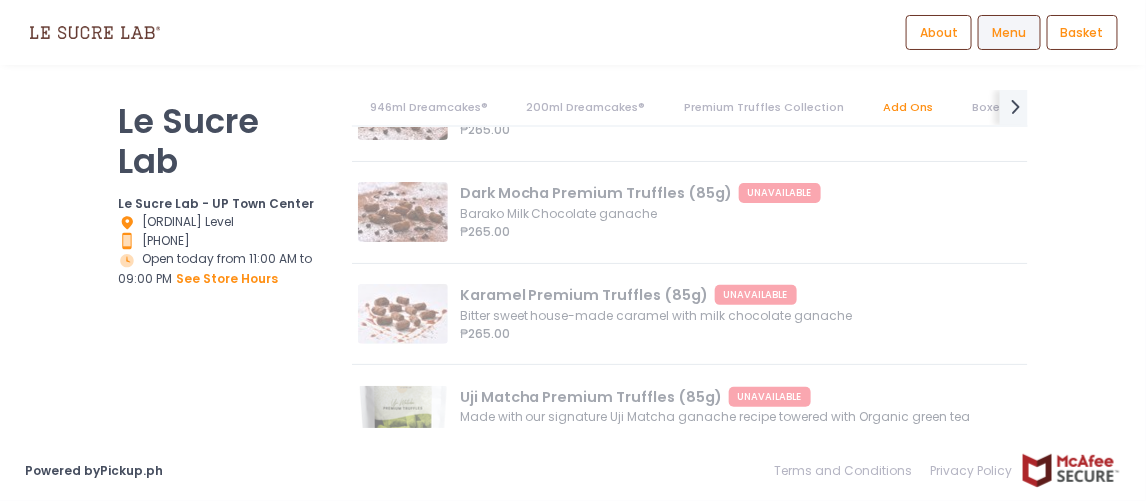 scroll, scrollTop: 1600, scrollLeft: 0, axis: vertical 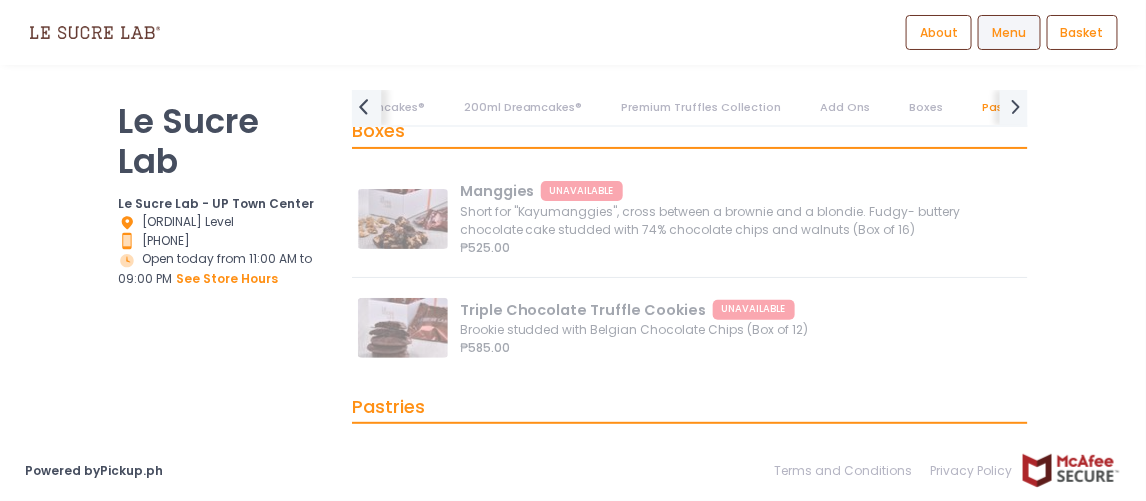 click on "prev Created with Sketch." 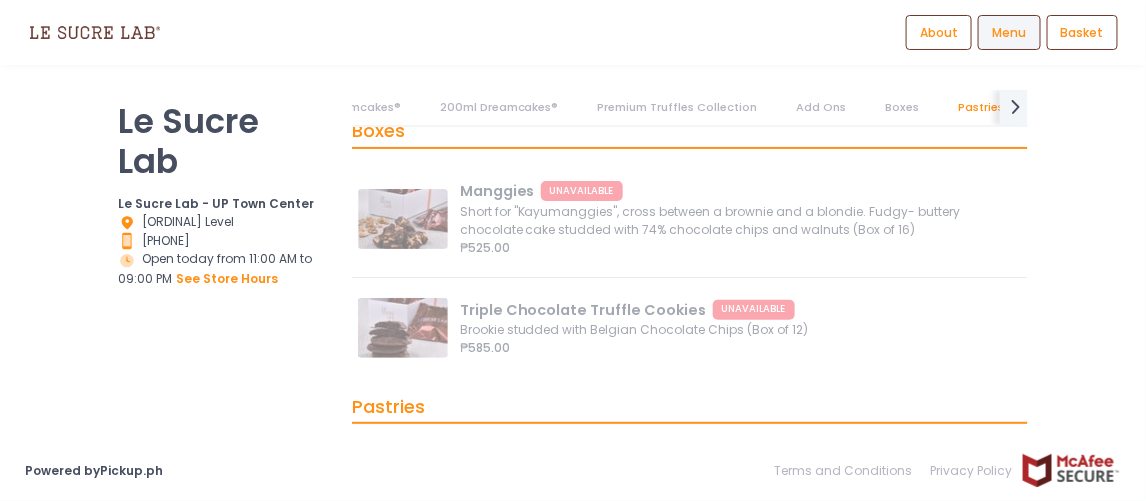 scroll, scrollTop: 0, scrollLeft: 0, axis: both 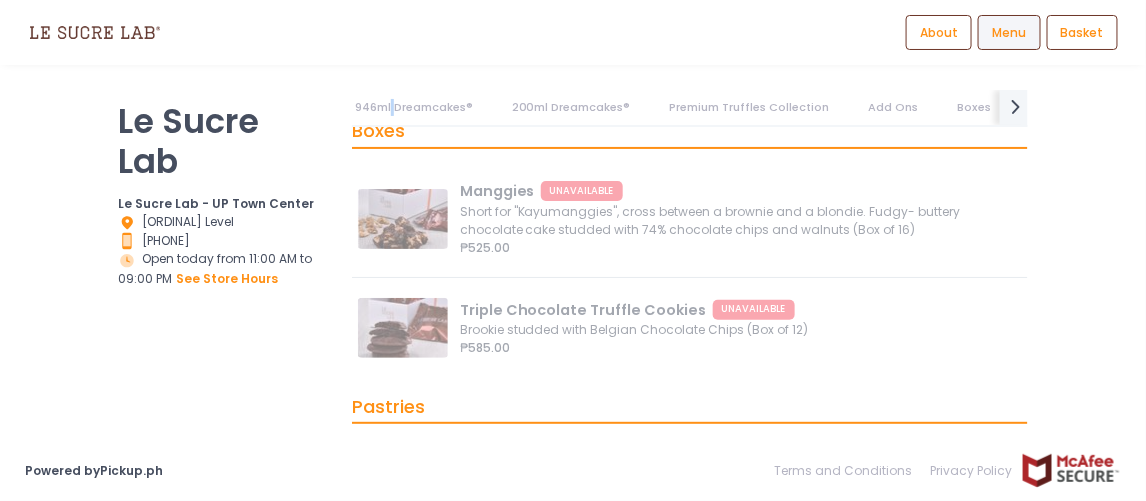 click on "946ml Dreamcakes®" at bounding box center [414, 107] 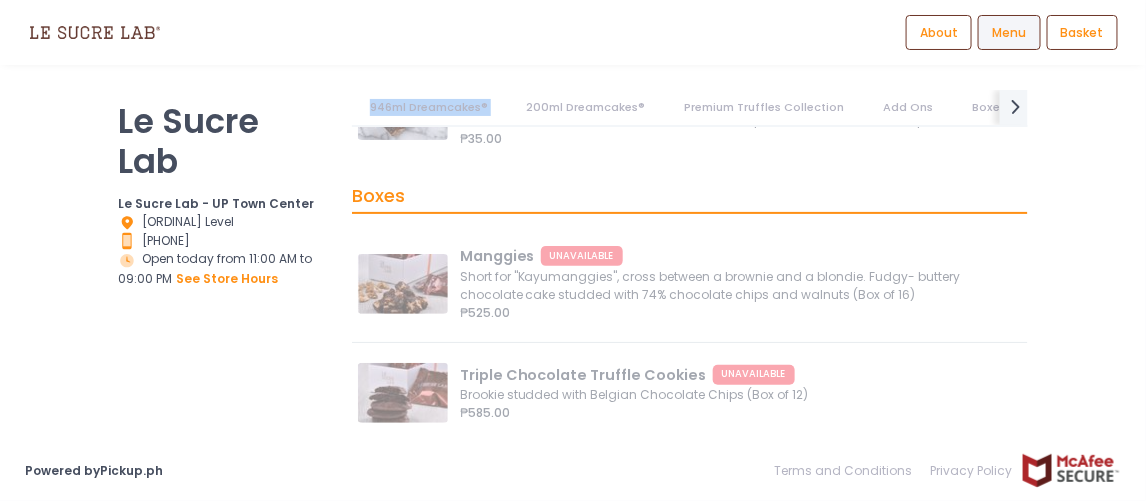 click on "946ml Dreamcakes®" at bounding box center [429, 107] 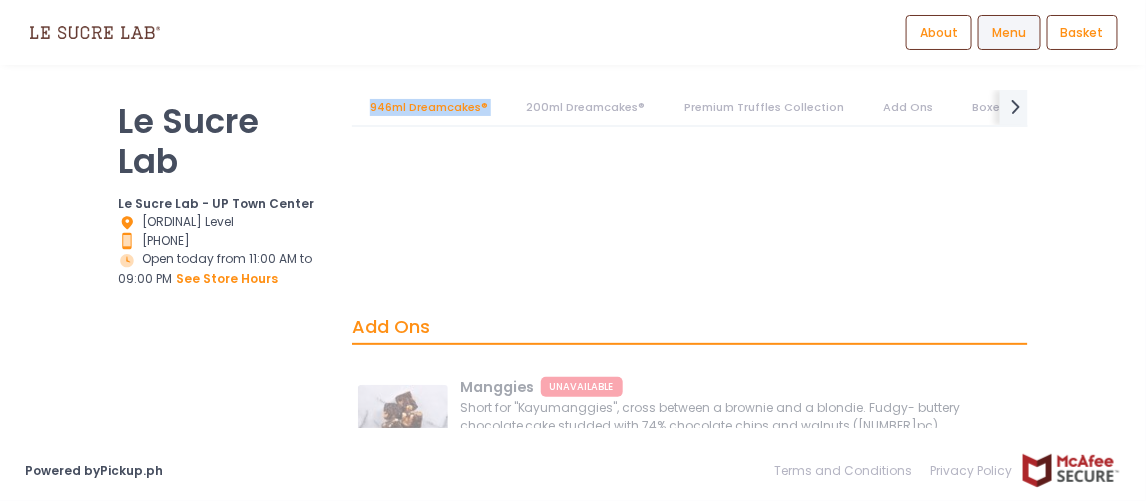 click on "946ml Dreamcakes®" at bounding box center [429, 107] 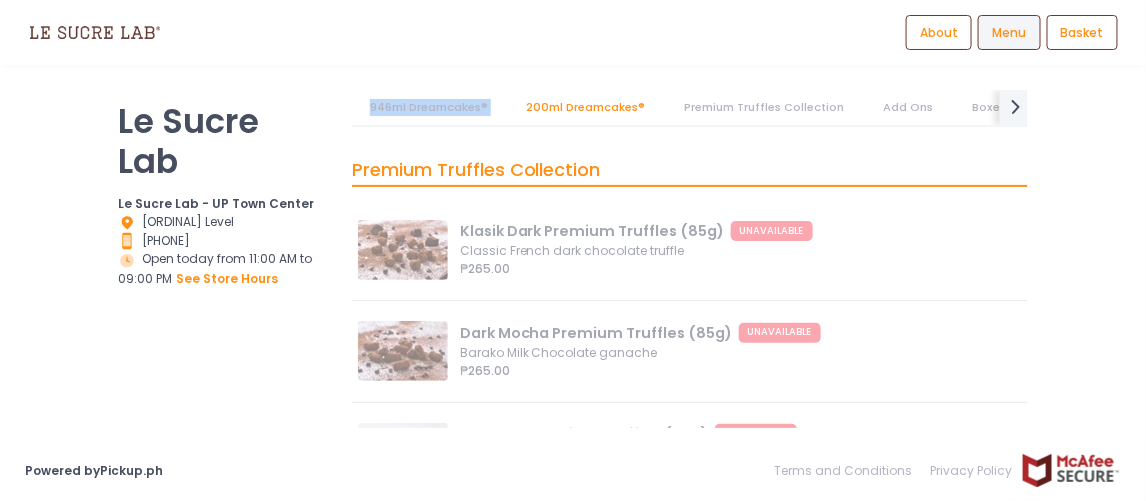 click on "946ml Dreamcakes®" at bounding box center [429, 107] 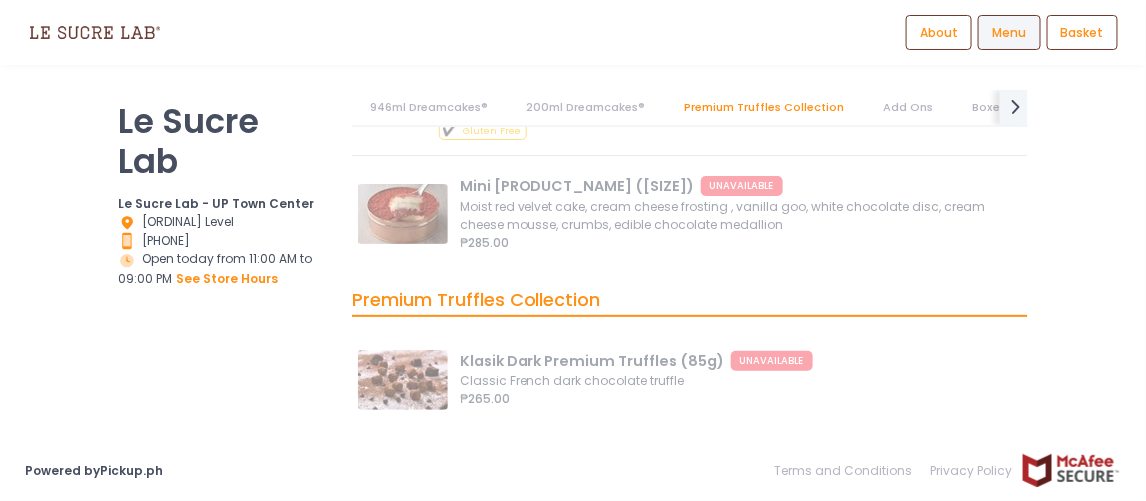 scroll, scrollTop: 0, scrollLeft: 0, axis: both 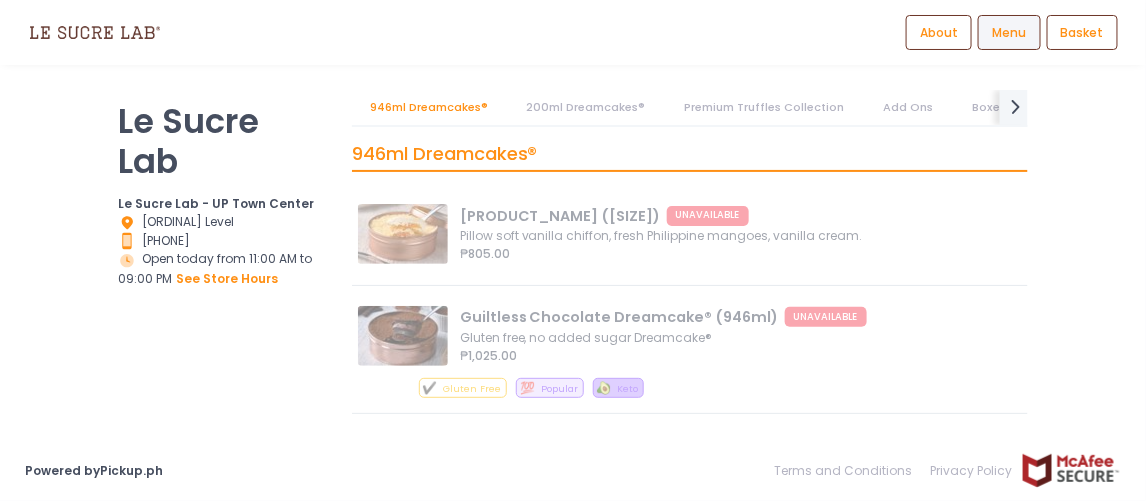 click at bounding box center [95, 32] 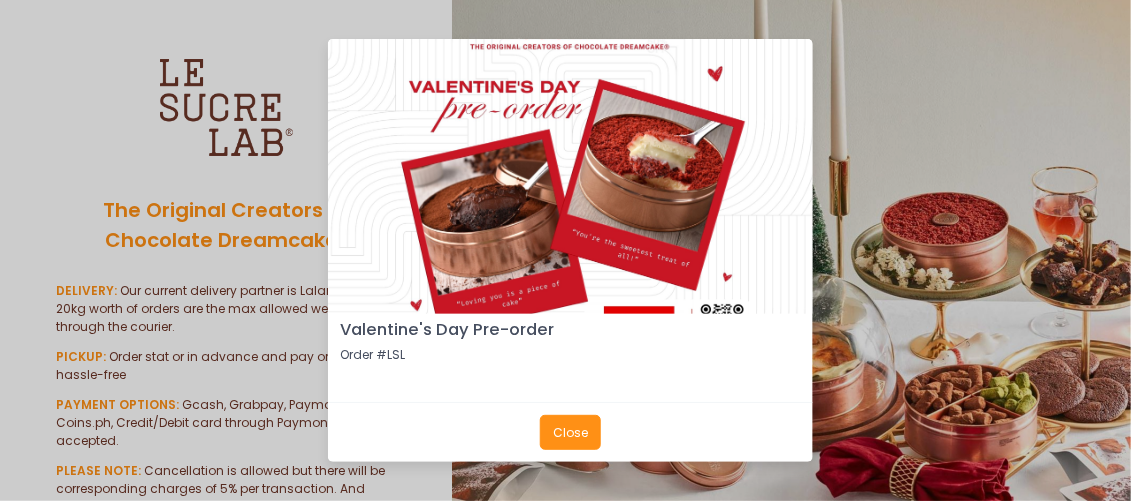 click on "Close" at bounding box center (570, 433) 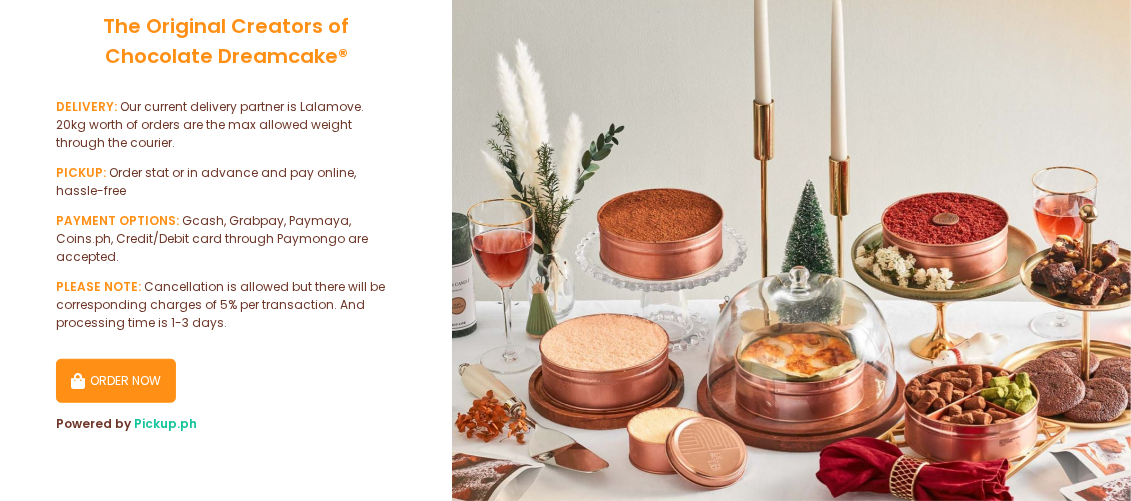 scroll, scrollTop: 200, scrollLeft: 0, axis: vertical 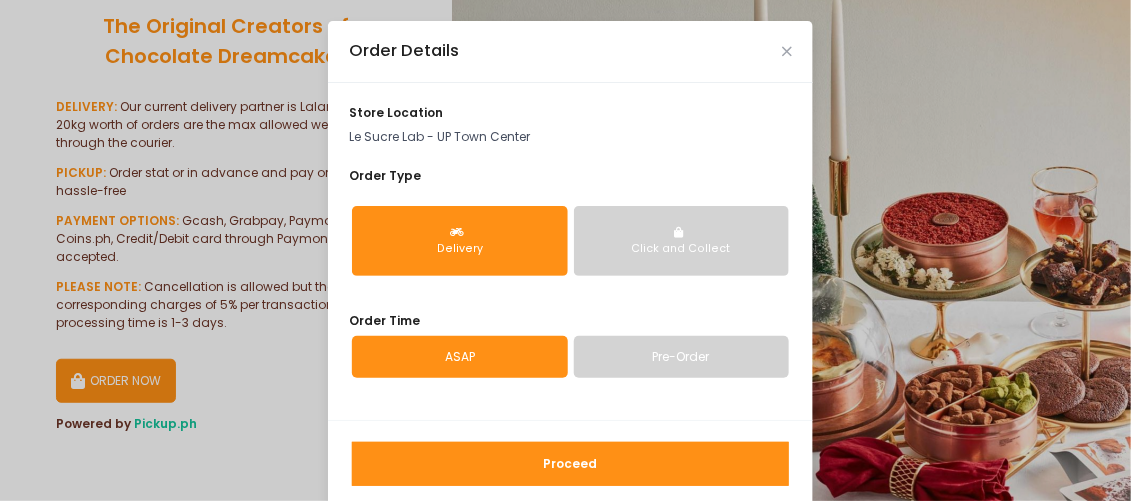 click on "Le Sucre Lab - UP Town Center" at bounding box center (570, 137) 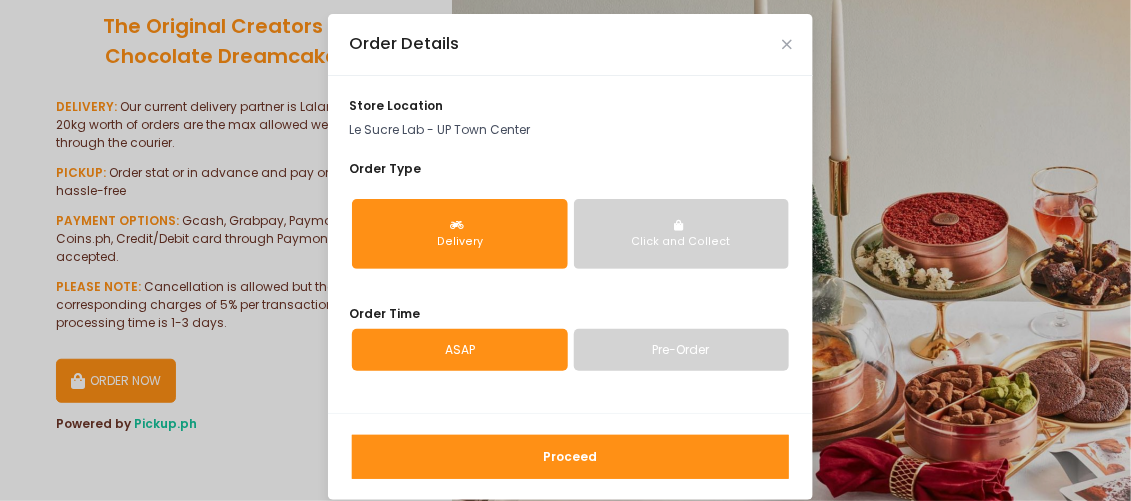 scroll, scrollTop: 0, scrollLeft: 0, axis: both 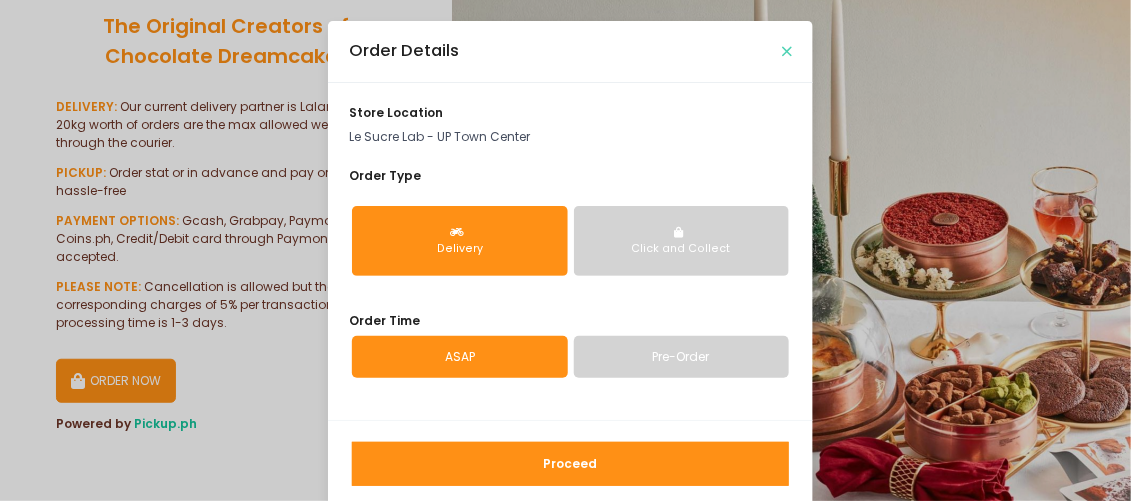 click at bounding box center [787, 51] 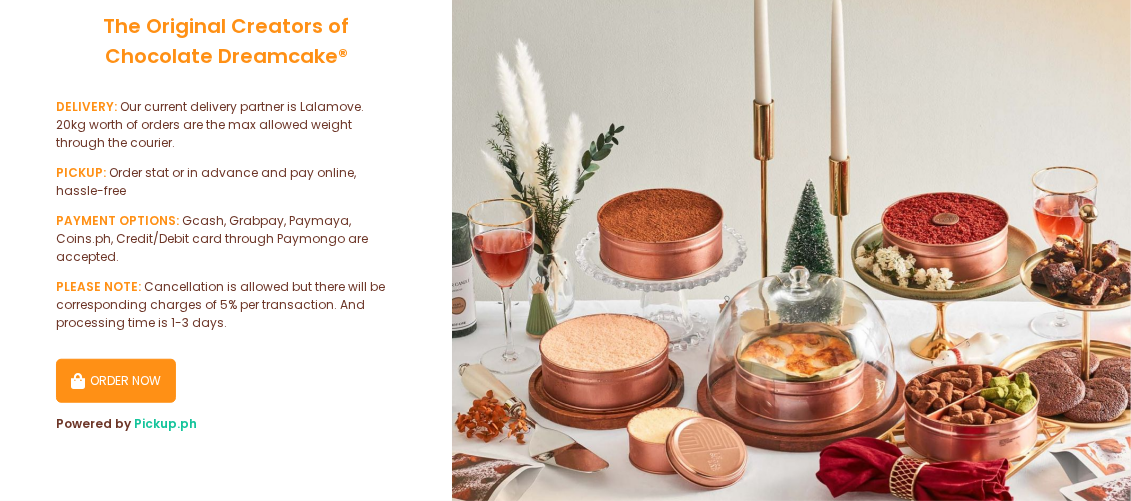 click on "ORDER NOW" at bounding box center [116, 381] 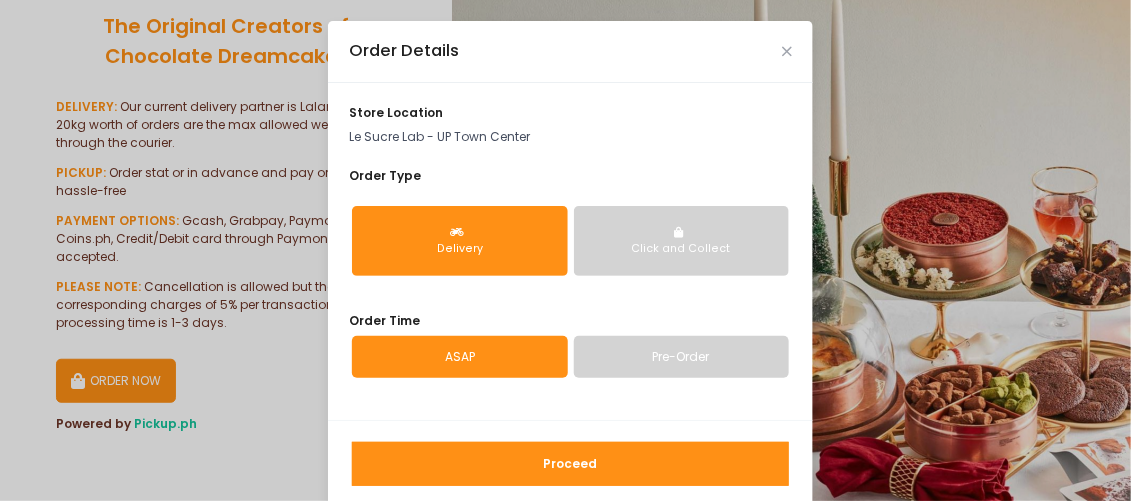 click on "Delivery" at bounding box center [460, 249] 